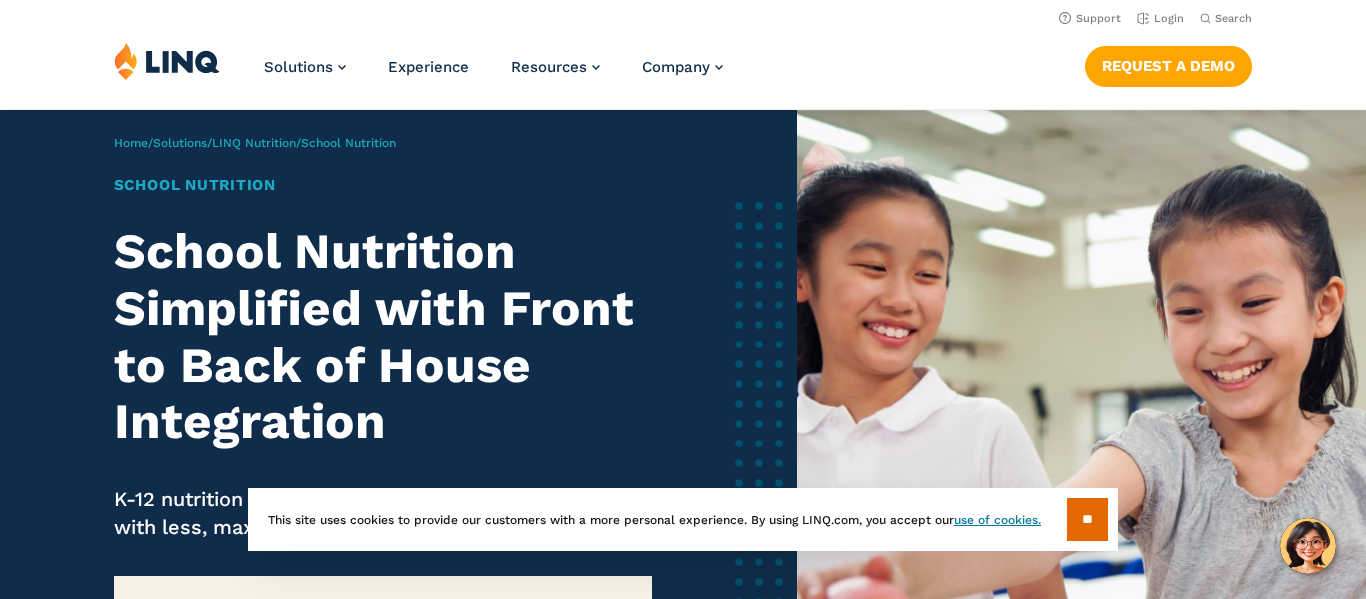 scroll, scrollTop: 0, scrollLeft: 0, axis: both 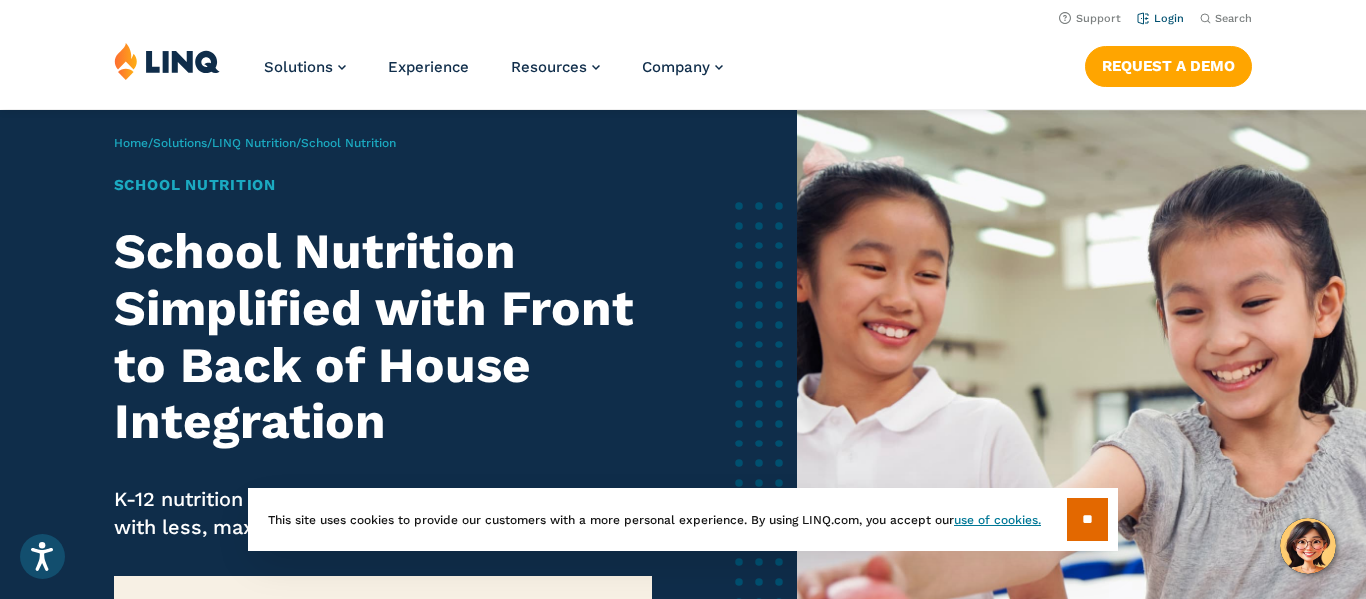 click on "Login" at bounding box center [1160, 18] 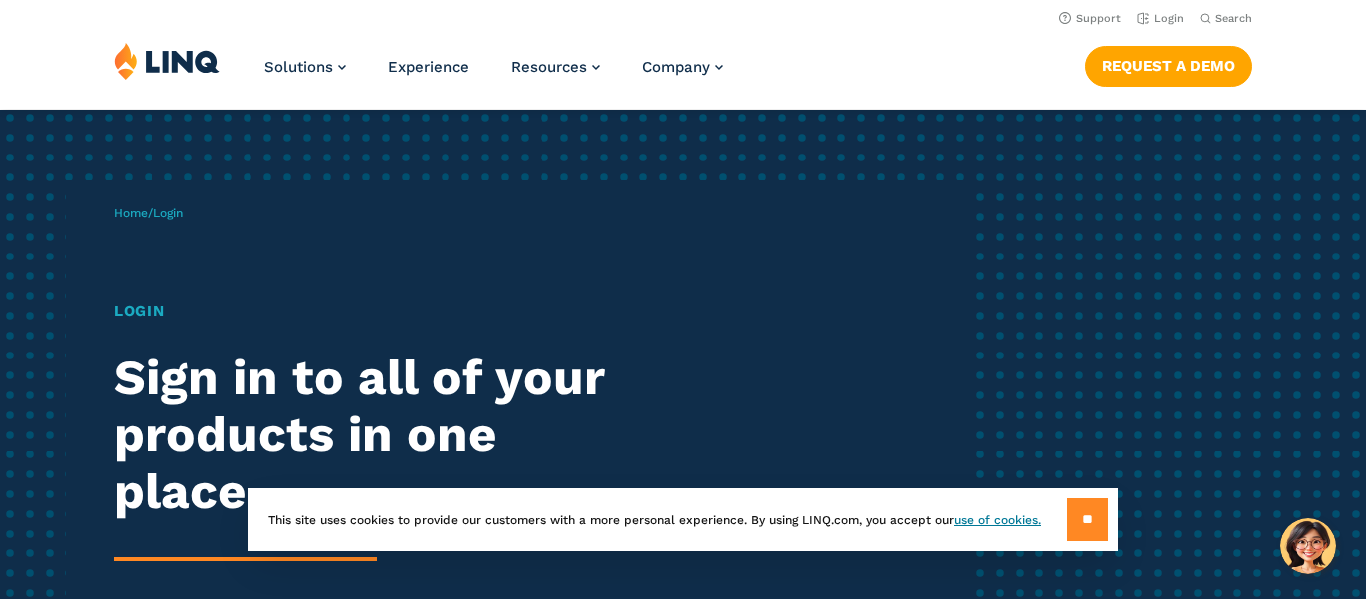 scroll, scrollTop: 0, scrollLeft: 0, axis: both 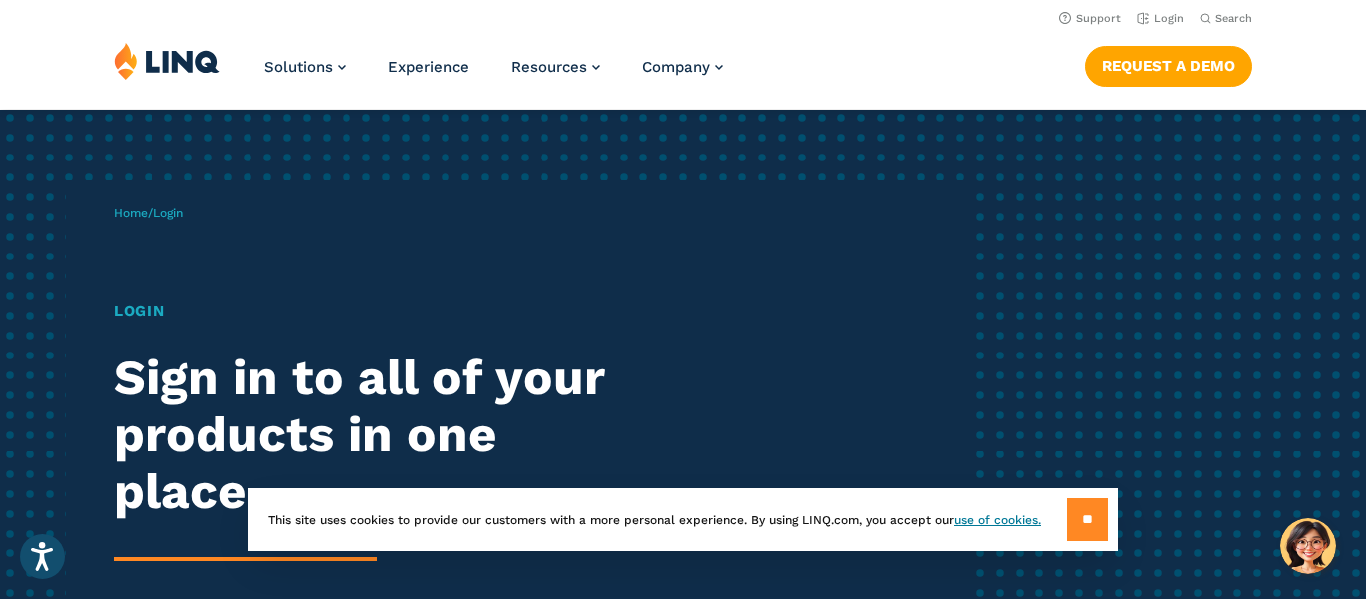 click on "**" at bounding box center (1087, 519) 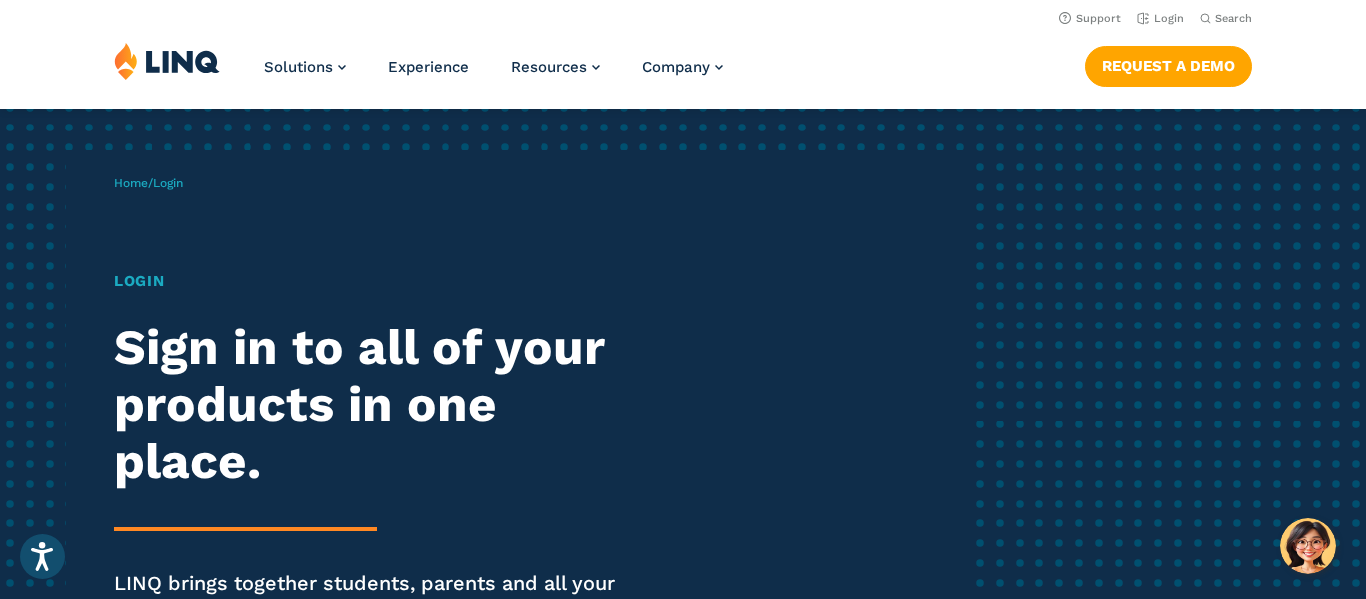 scroll, scrollTop: 0, scrollLeft: 0, axis: both 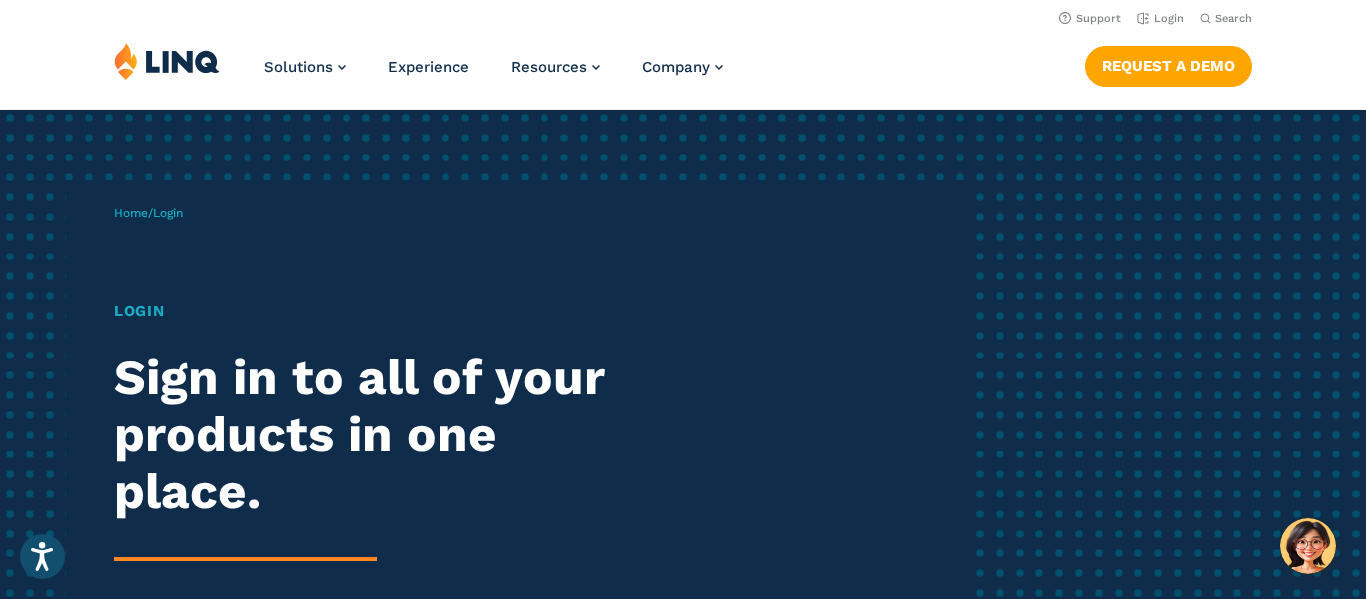 click on "Login" at bounding box center (377, 311) 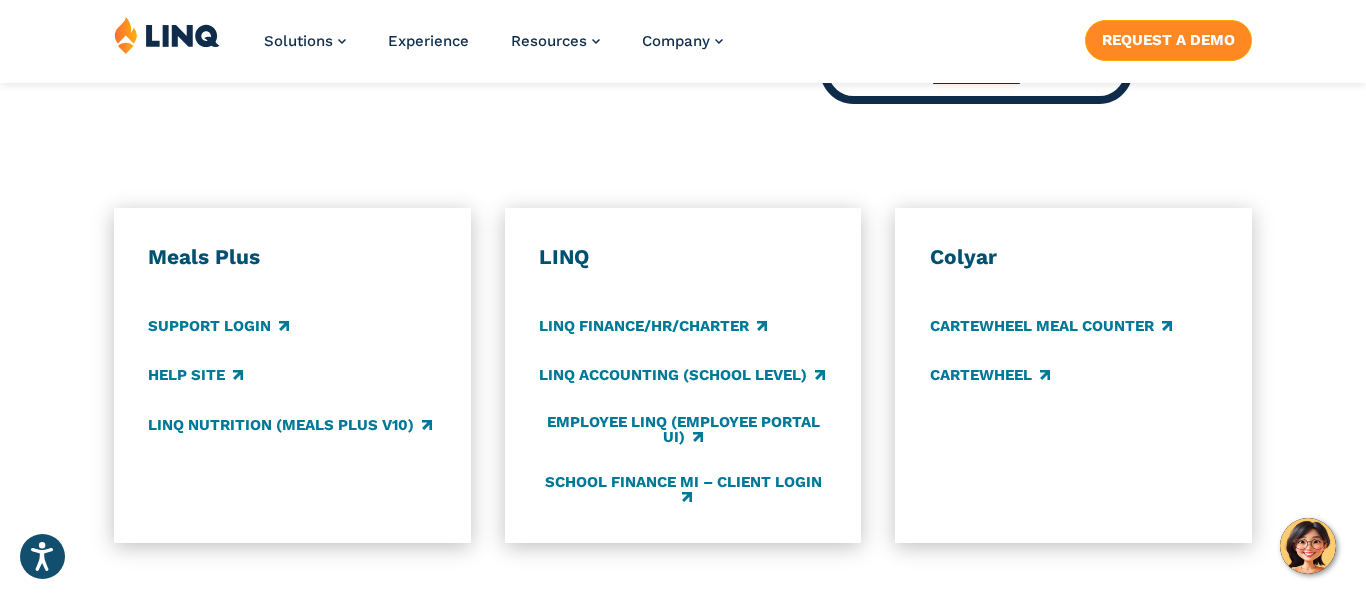 scroll, scrollTop: 1080, scrollLeft: 0, axis: vertical 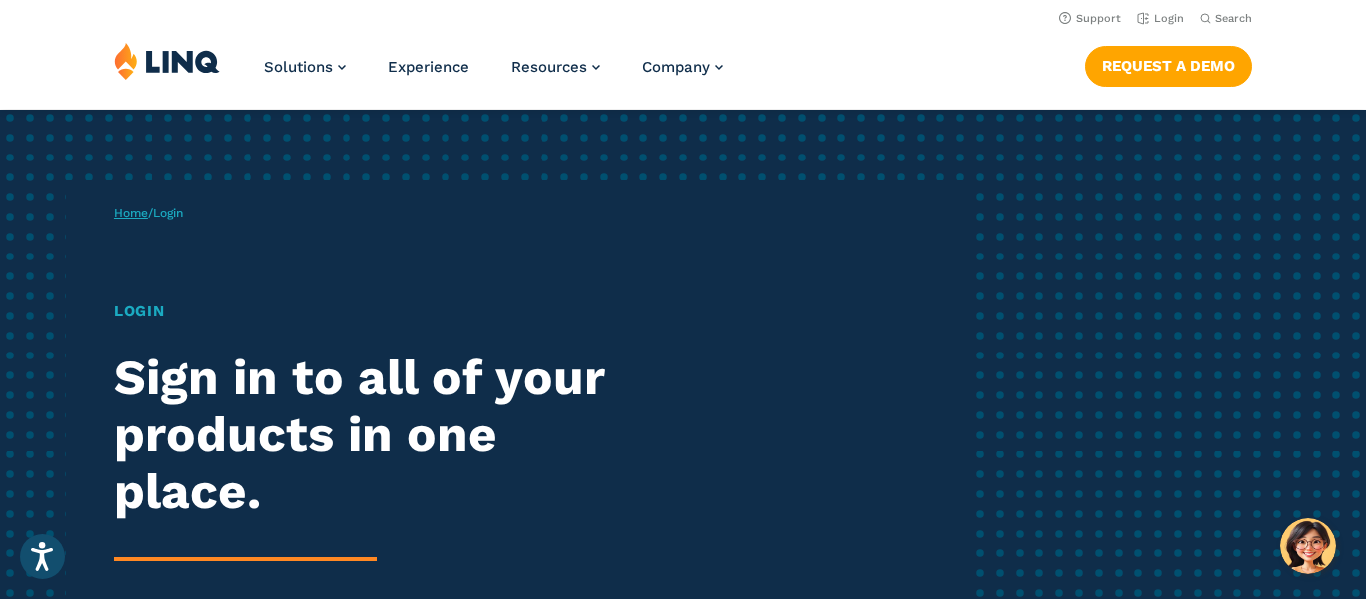 click on "Home" at bounding box center (131, 213) 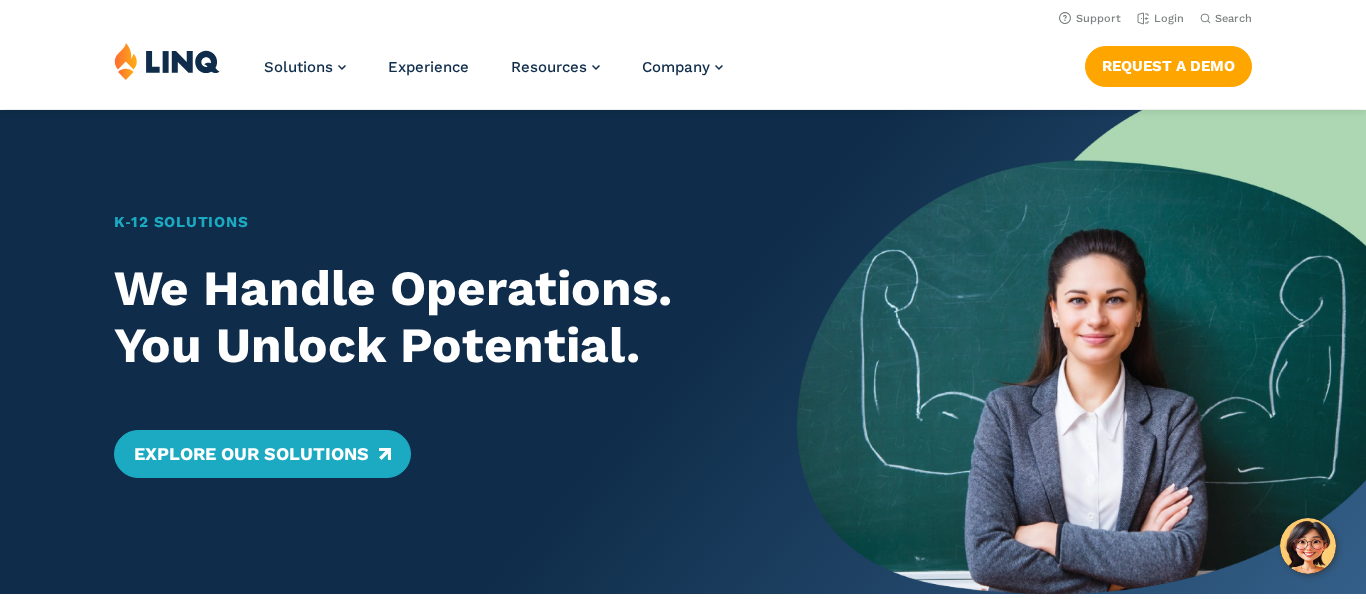 scroll, scrollTop: 0, scrollLeft: 0, axis: both 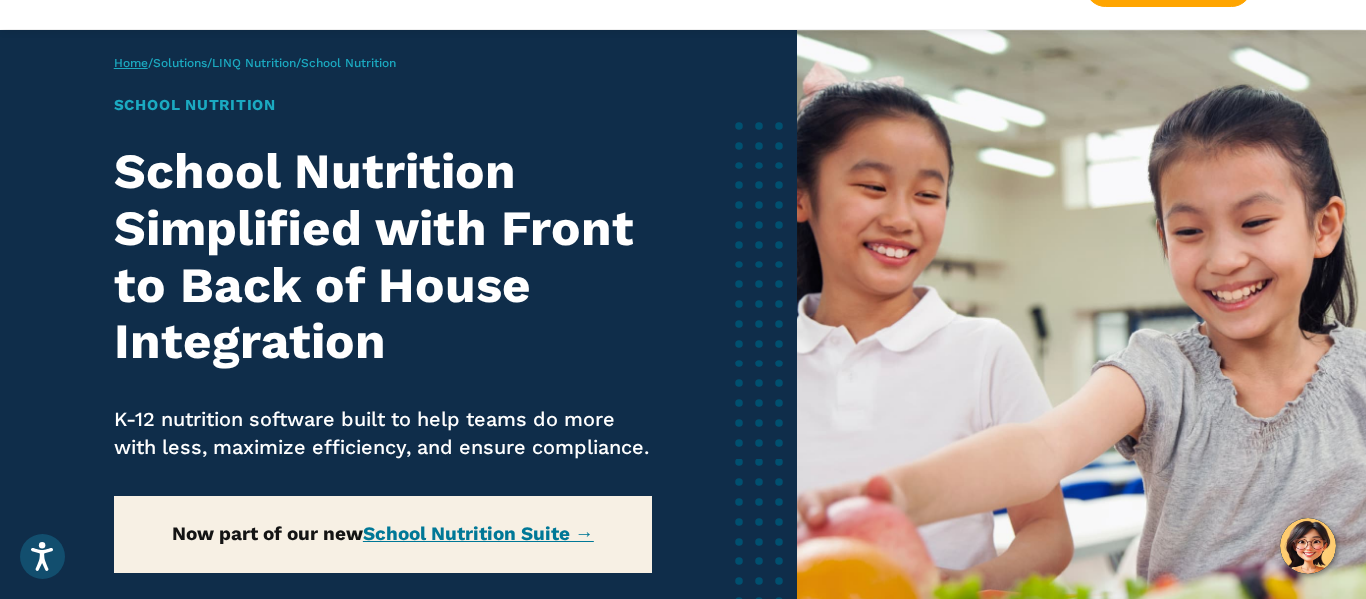 click on "Home" at bounding box center (131, 63) 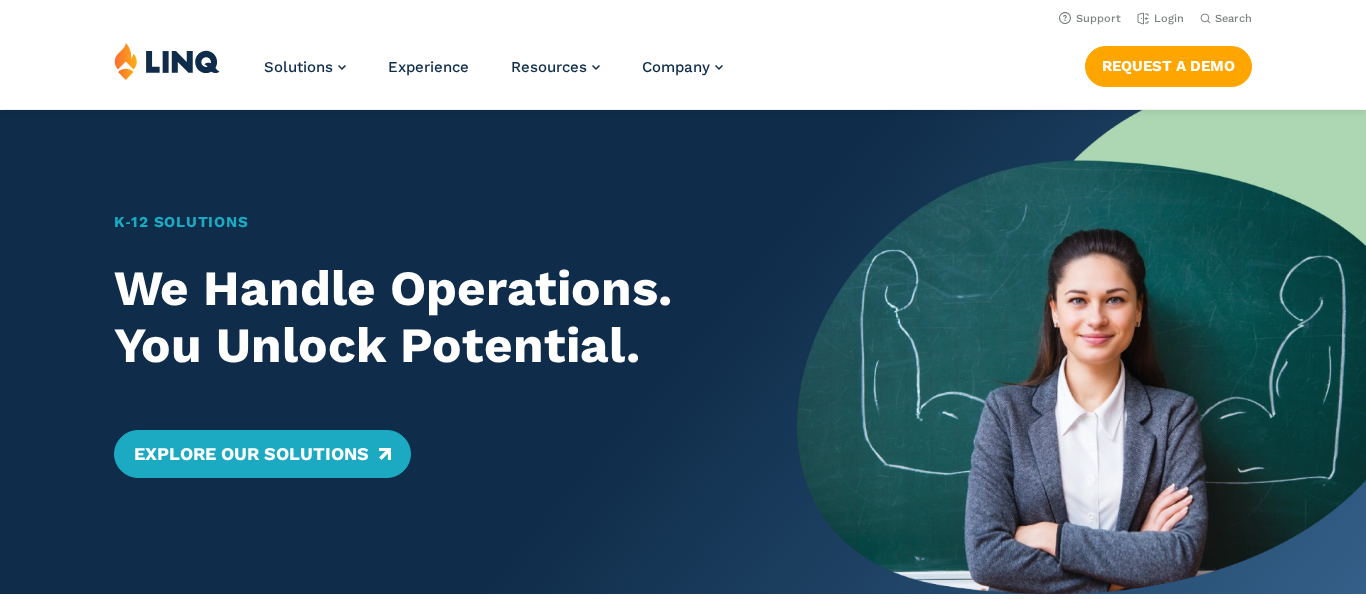scroll, scrollTop: 0, scrollLeft: 0, axis: both 